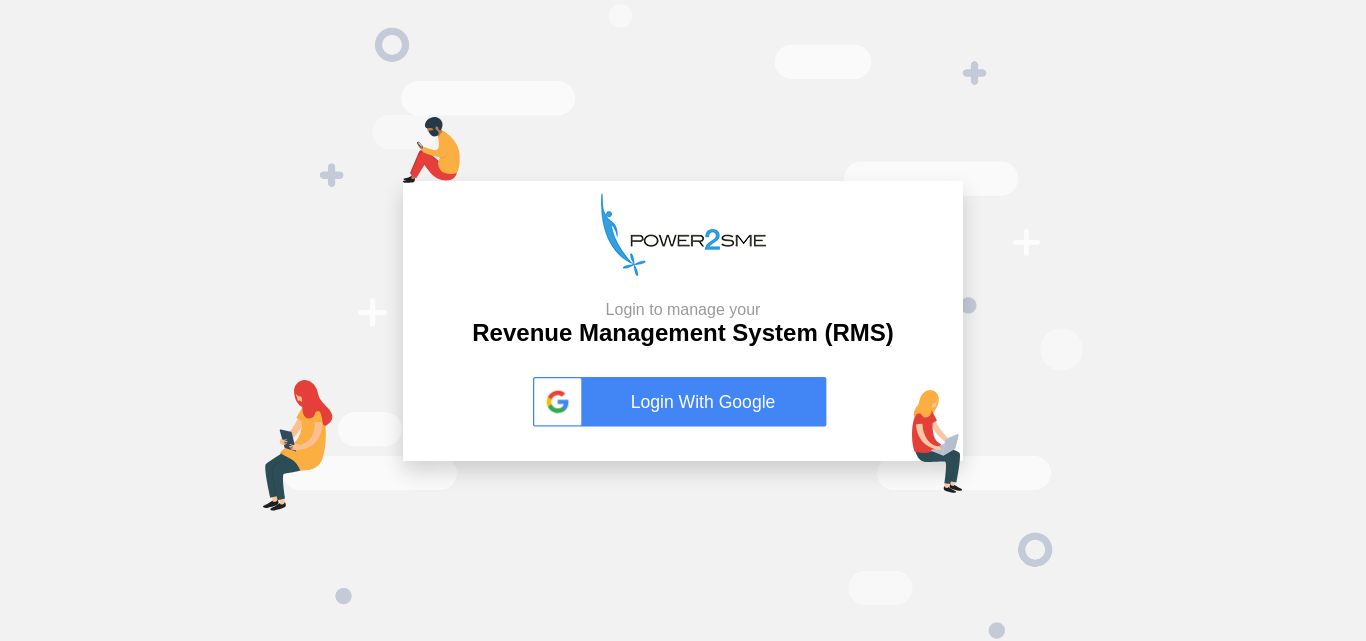 scroll, scrollTop: 0, scrollLeft: 0, axis: both 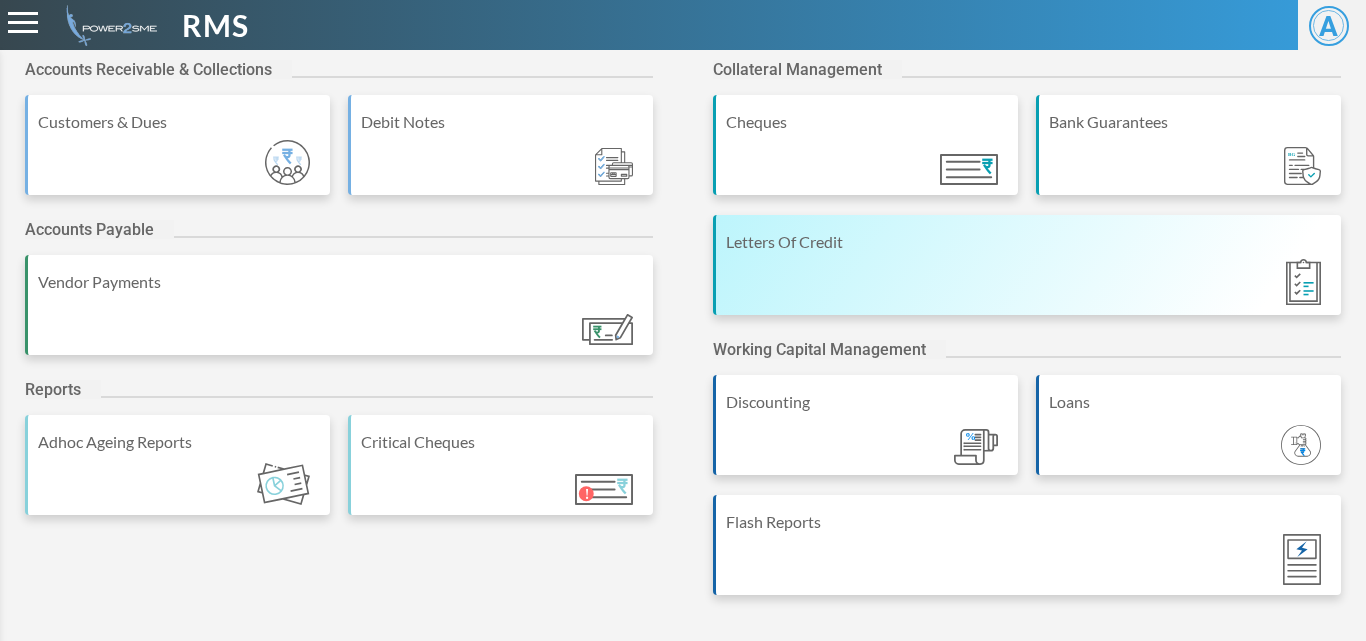 click on "Letters Of Credit" at bounding box center (1027, 265) 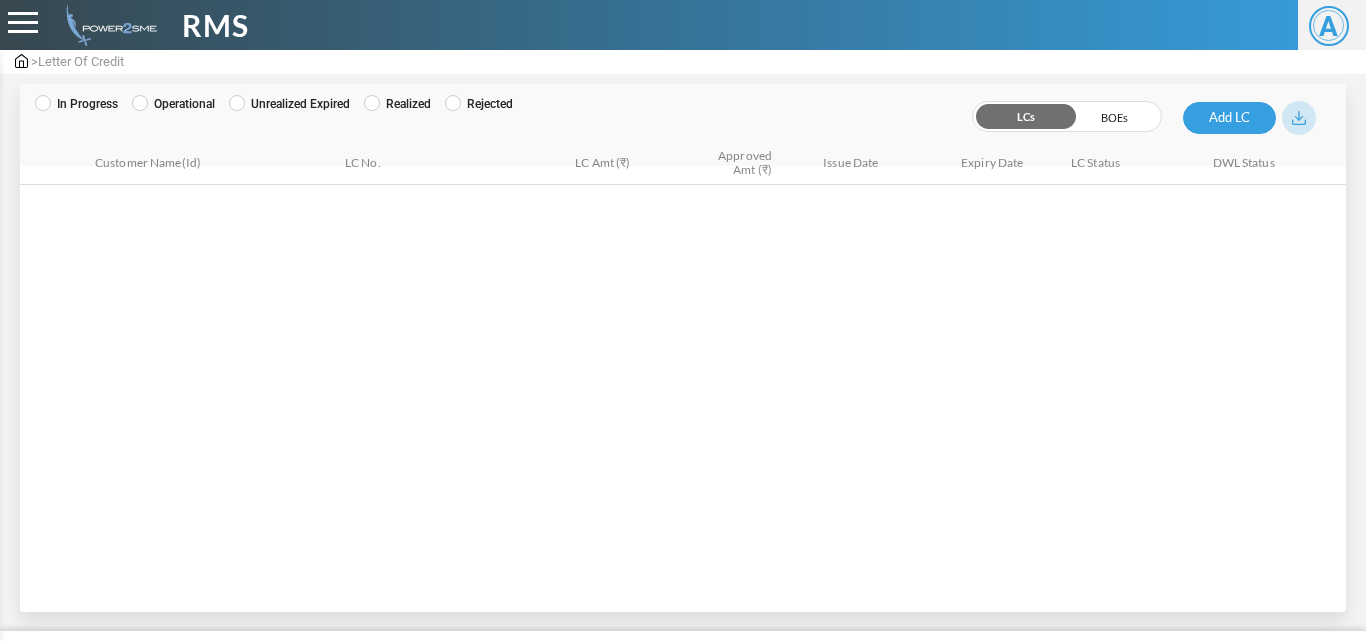 scroll, scrollTop: 0, scrollLeft: 0, axis: both 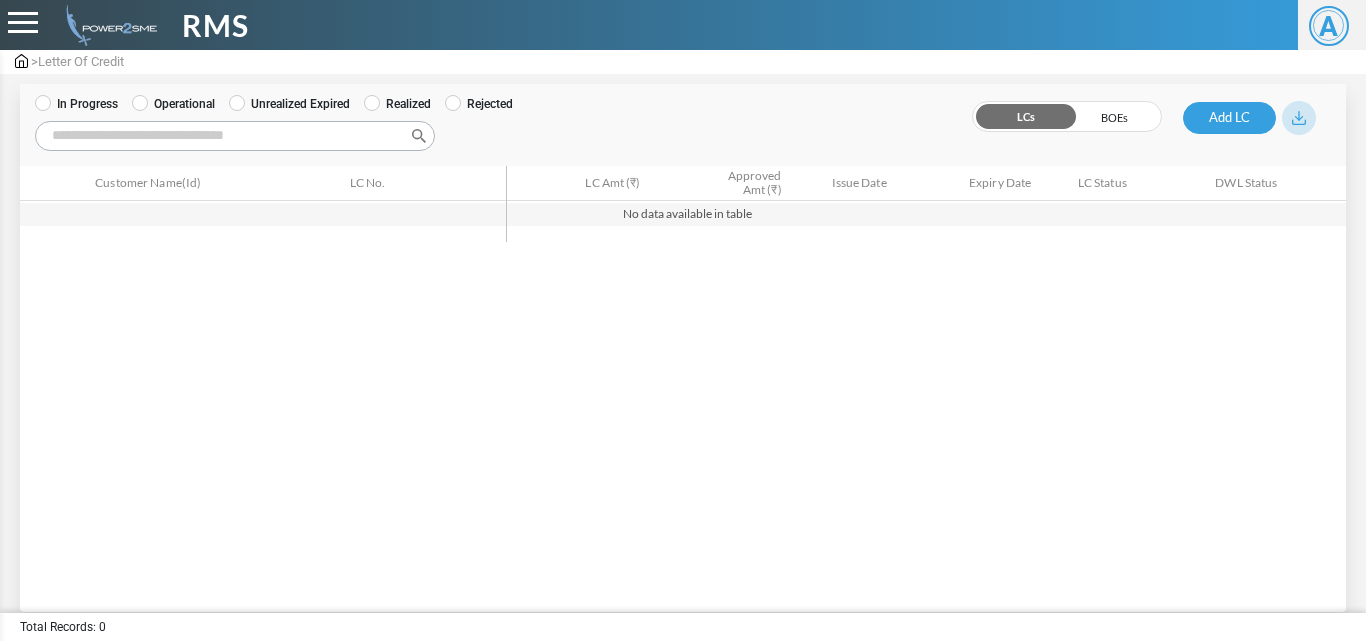 click on "Operational" at bounding box center (76, 104) 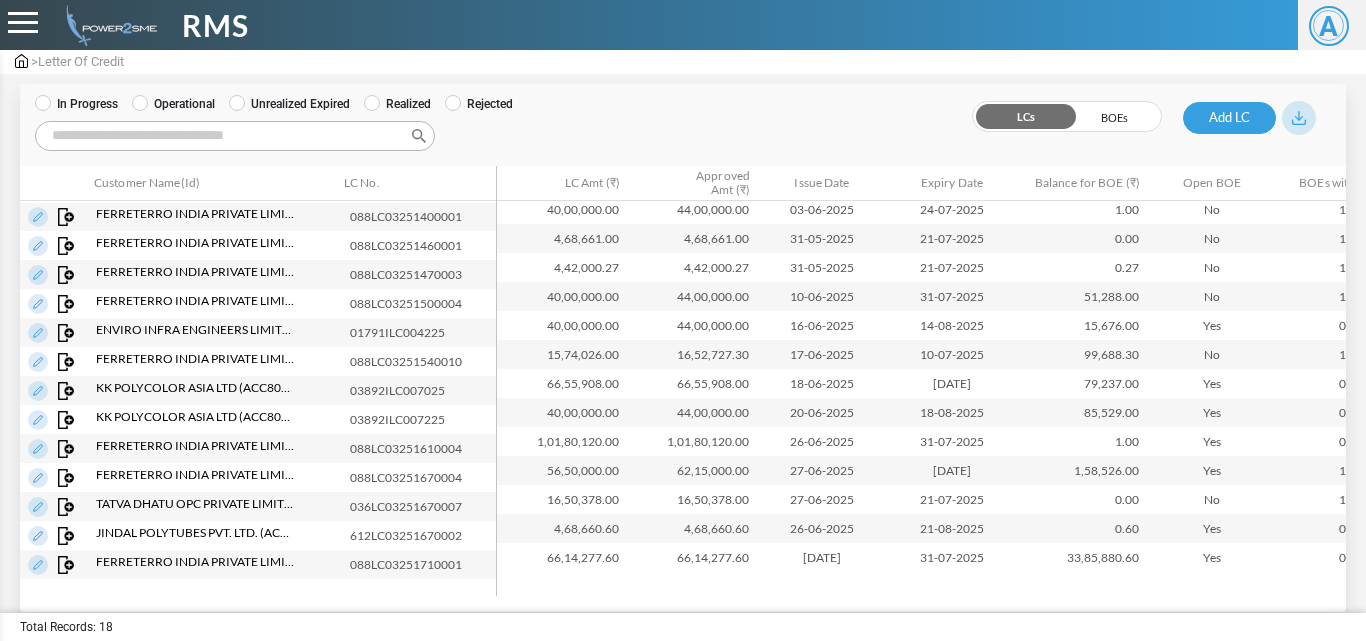 scroll, scrollTop: 160, scrollLeft: 0, axis: vertical 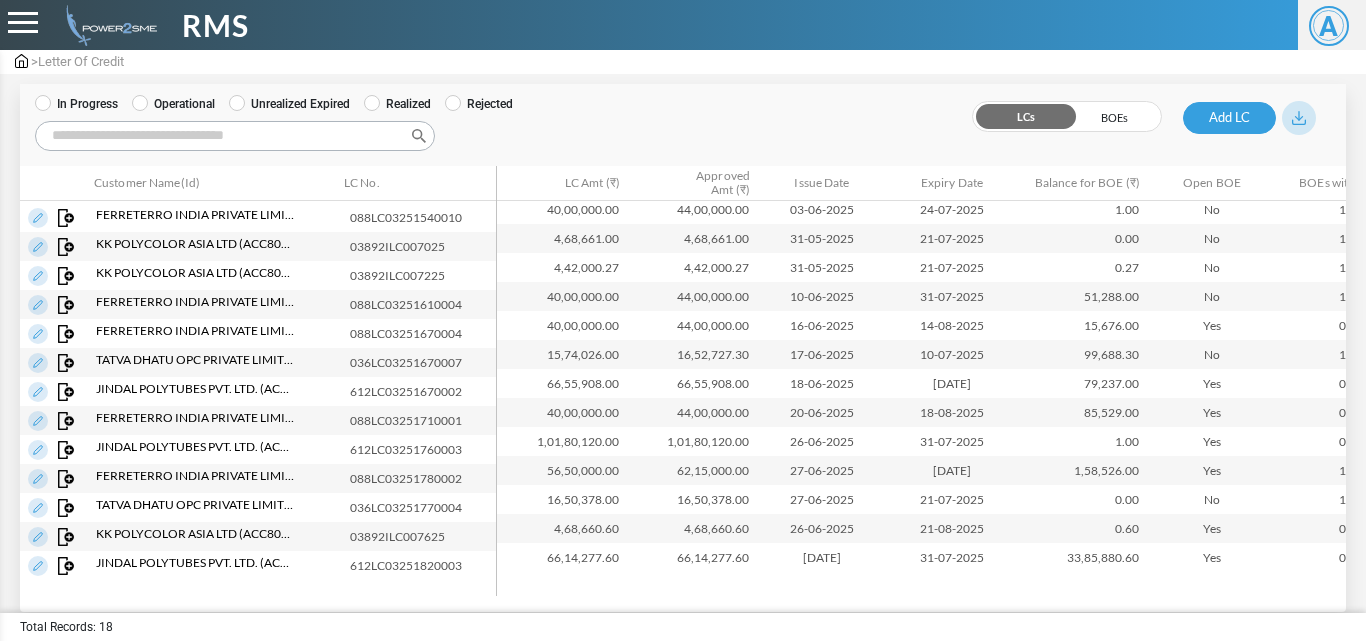 click at bounding box center (38, 102) 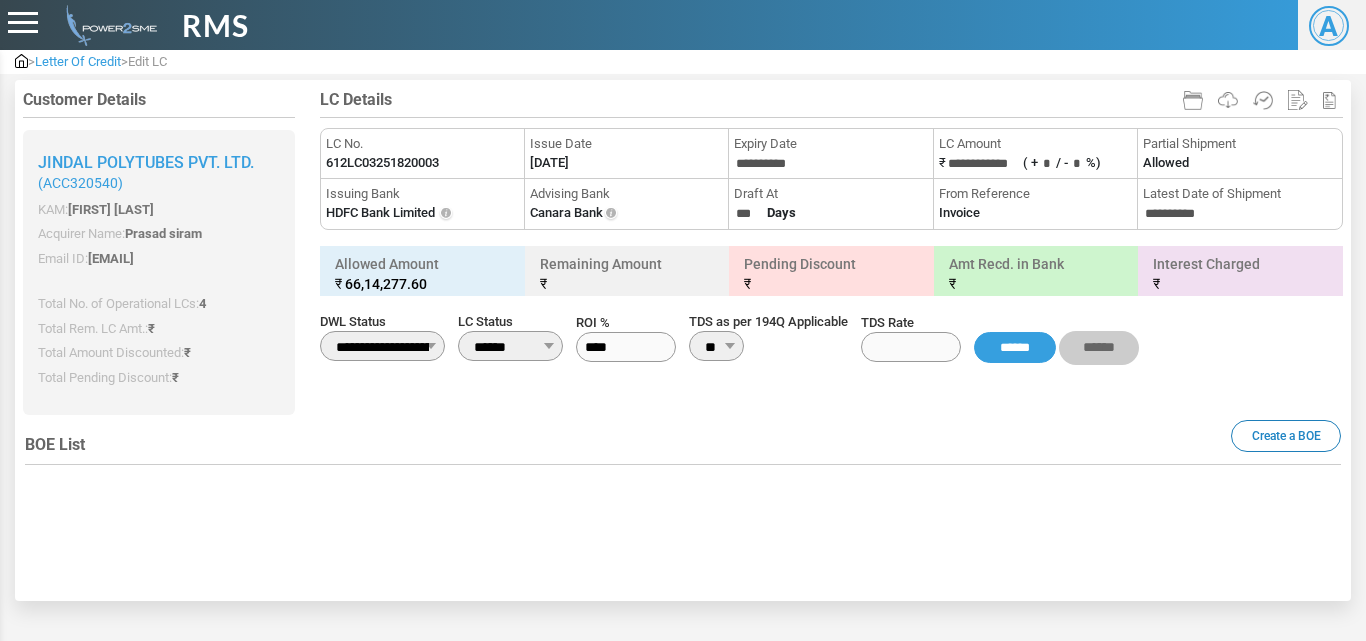 scroll, scrollTop: 0, scrollLeft: 0, axis: both 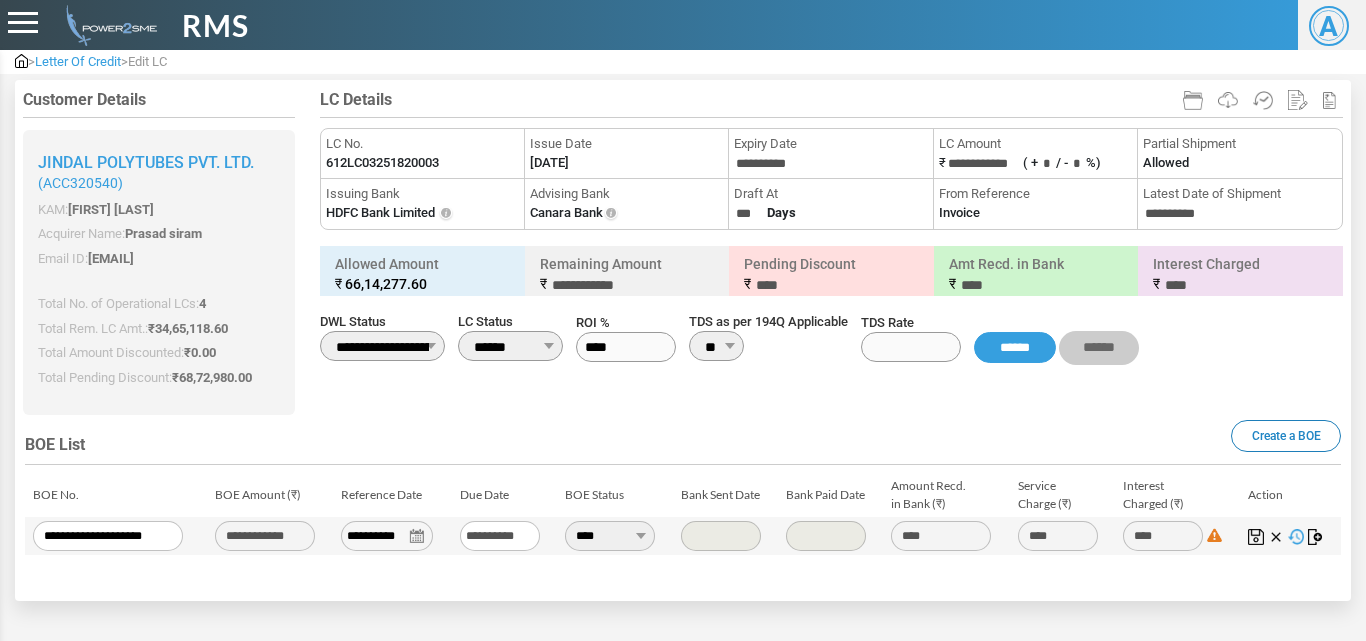 click on "Partial Shipment
Allowed" at bounding box center [1240, 154] 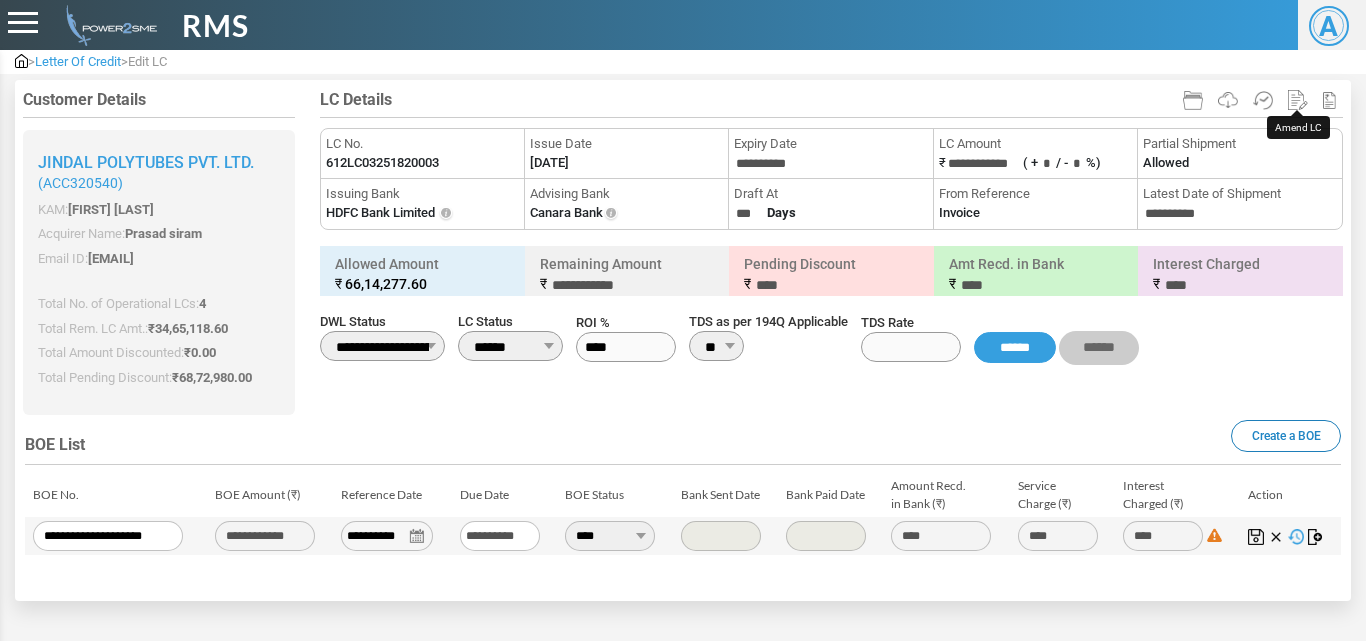 click at bounding box center (1298, 100) 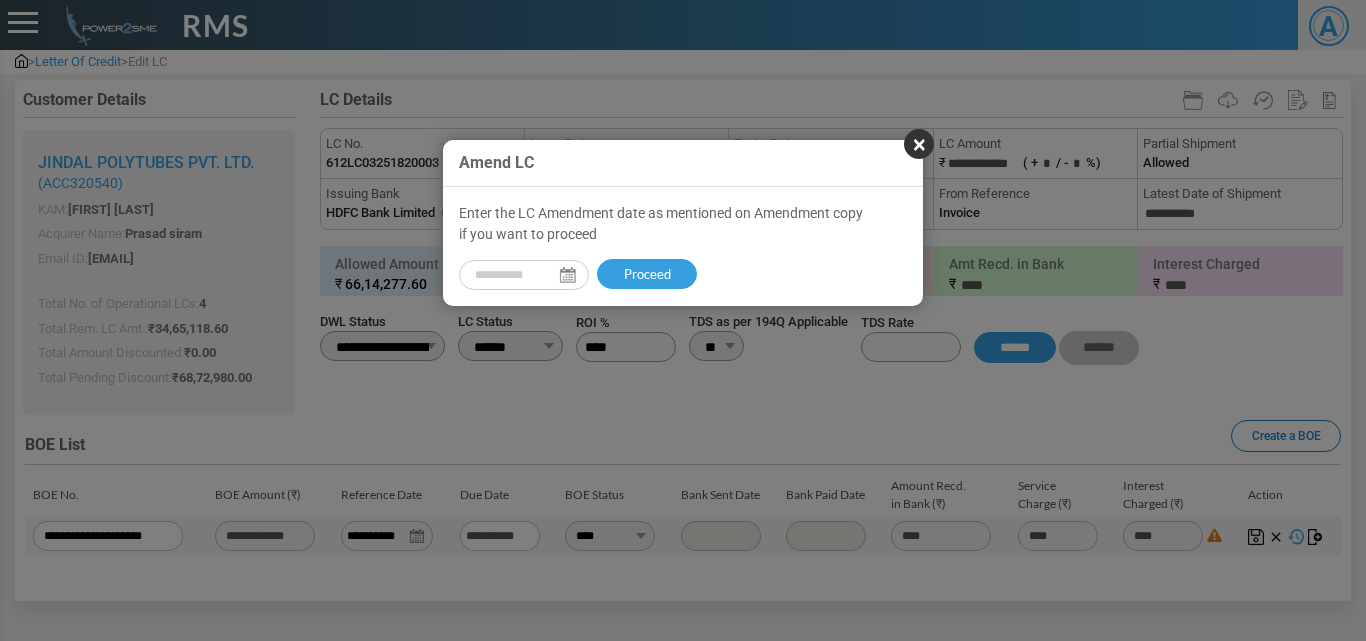 click at bounding box center (524, 275) 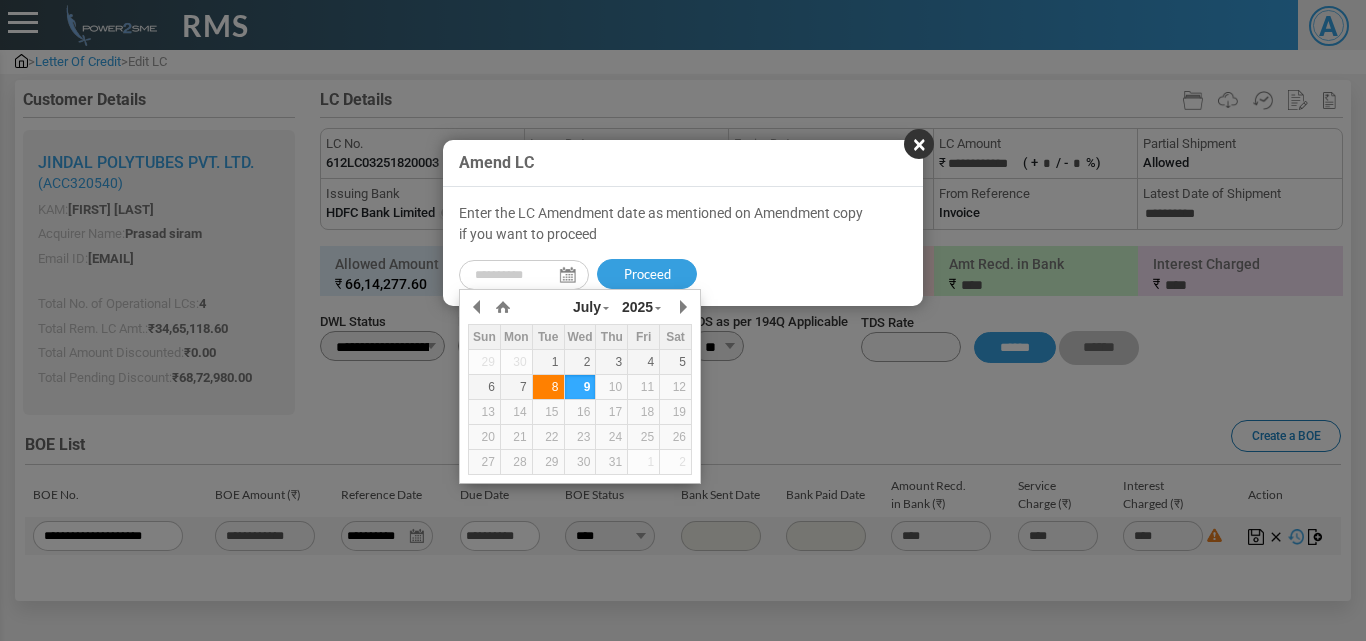 click on "8" at bounding box center (0, 0) 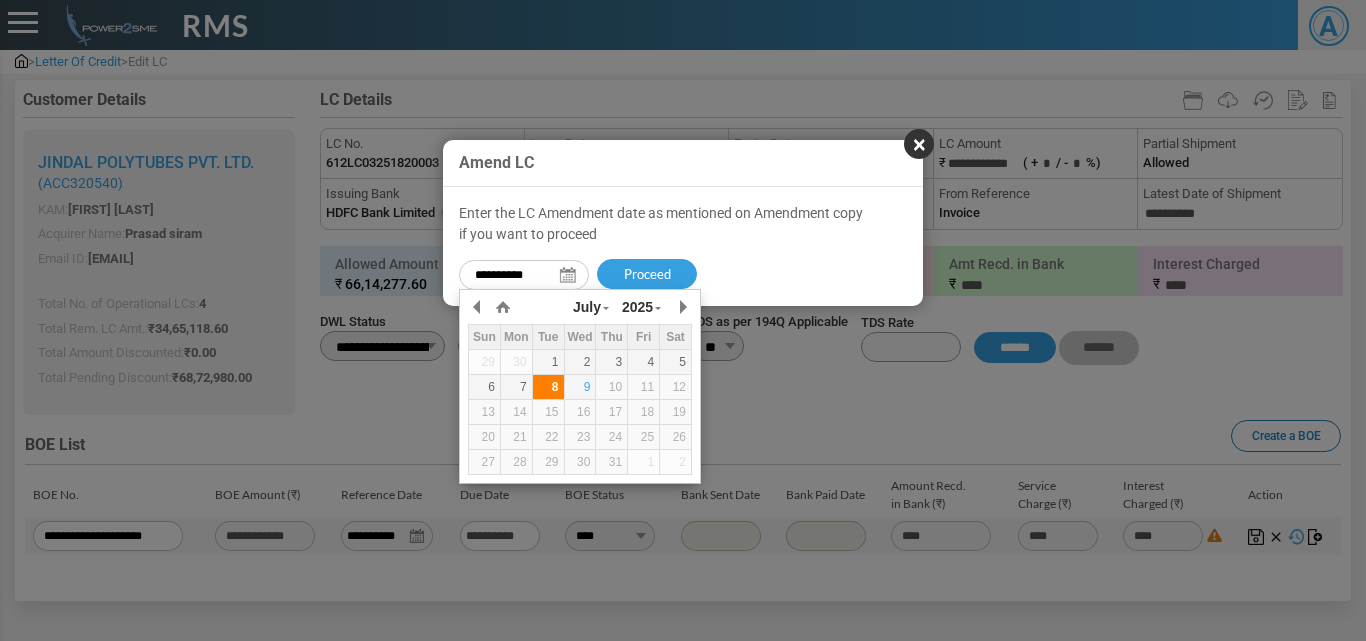 click on "8" at bounding box center (548, 387) 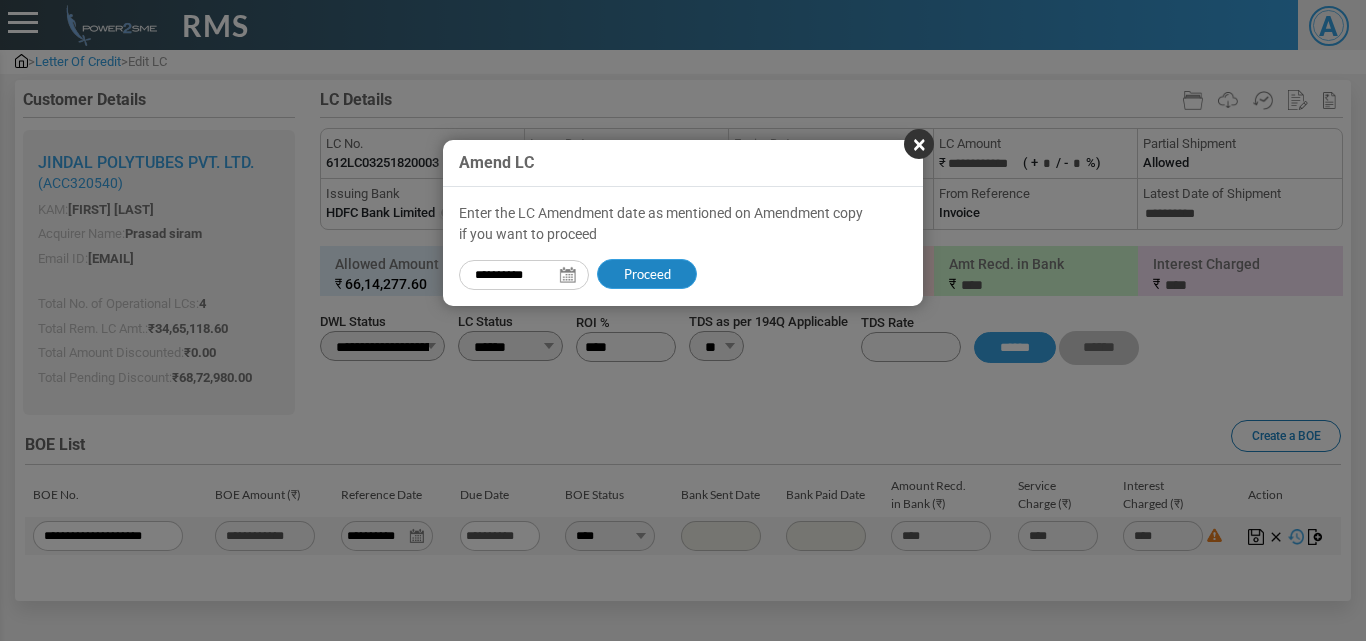 click on "Proceed" at bounding box center (647, 274) 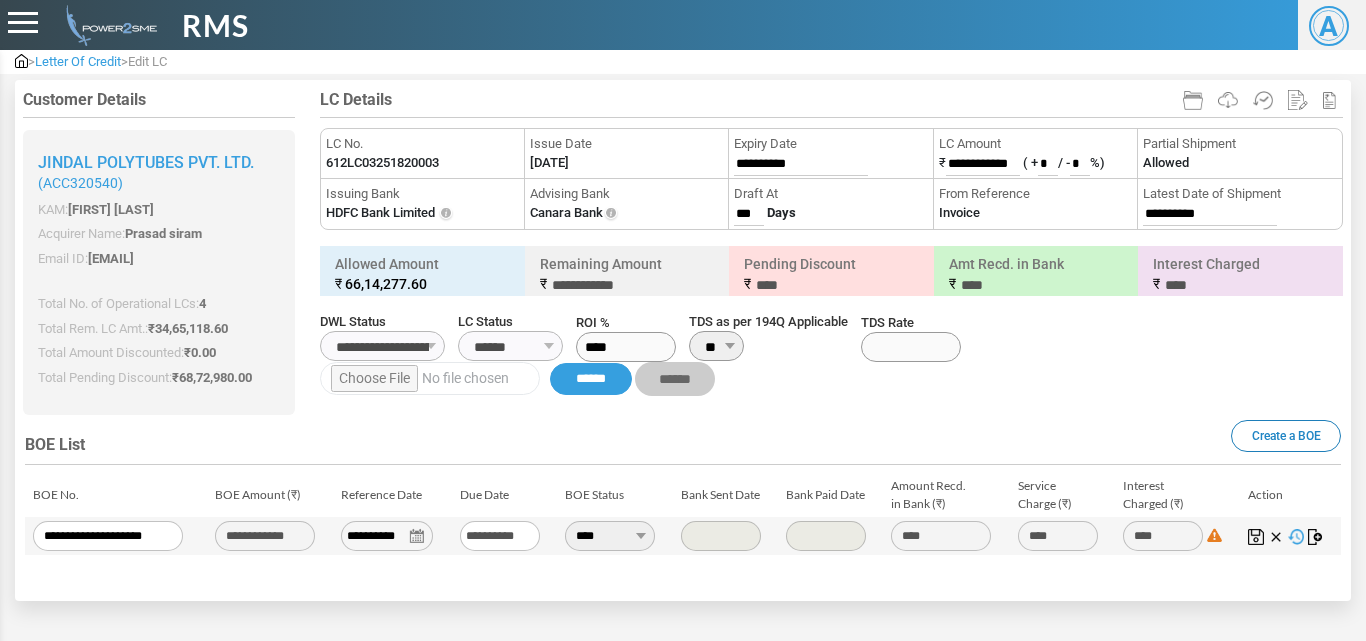 click on "**********" at bounding box center [1210, 214] 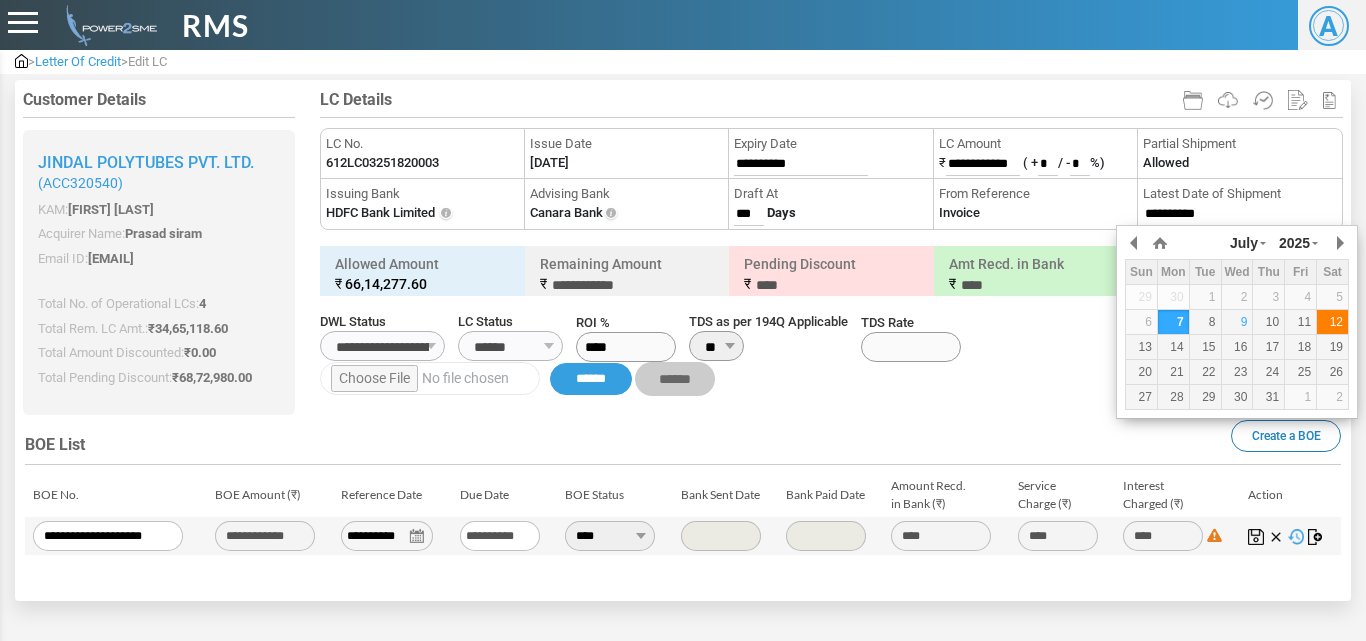 click on "12" at bounding box center (0, 0) 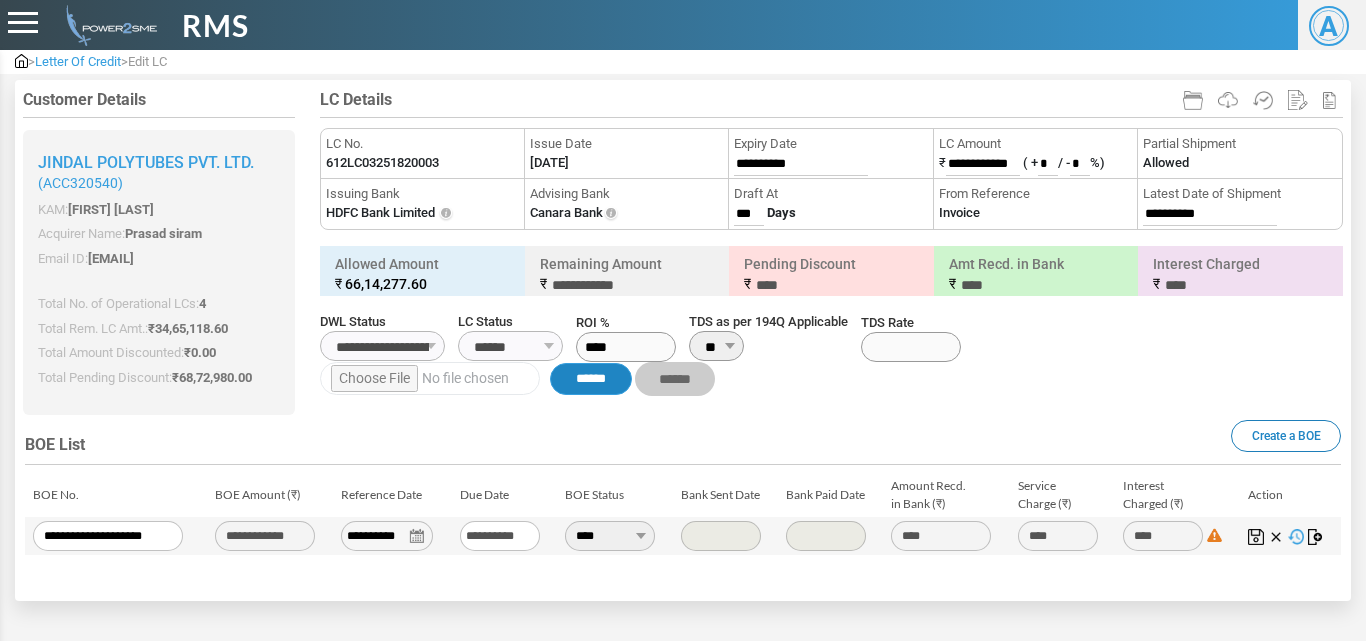 click on "******" at bounding box center (591, 379) 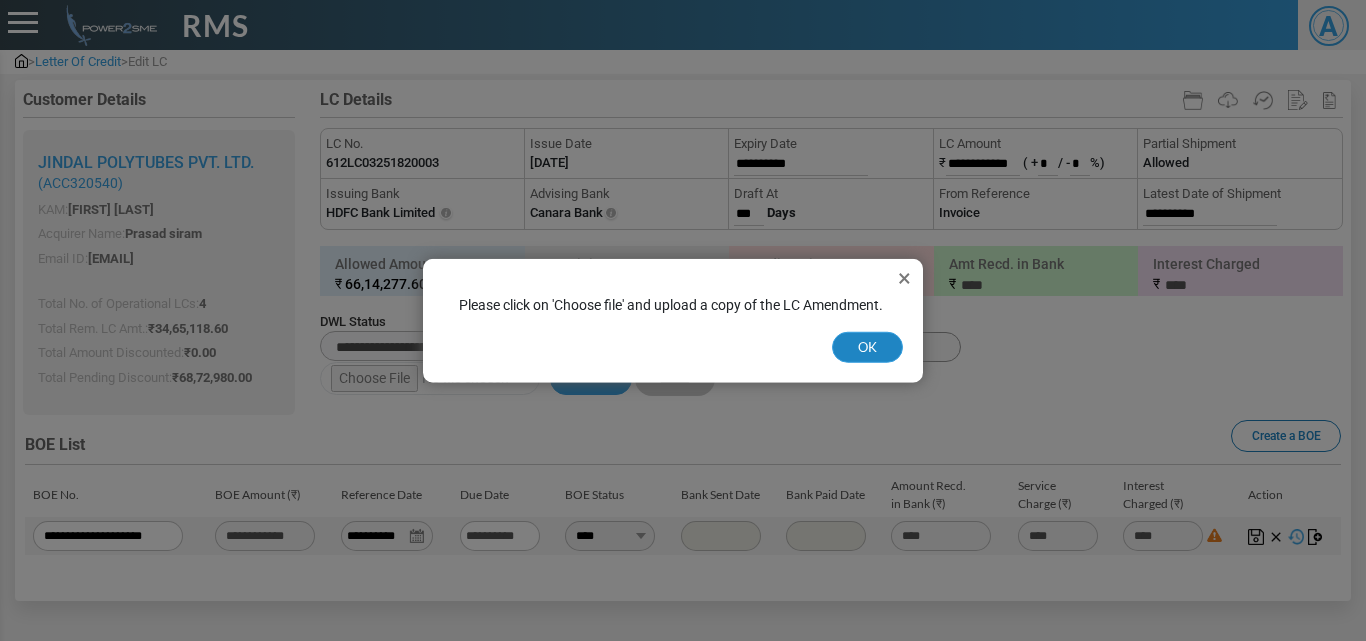 click on "OK" at bounding box center [867, 347] 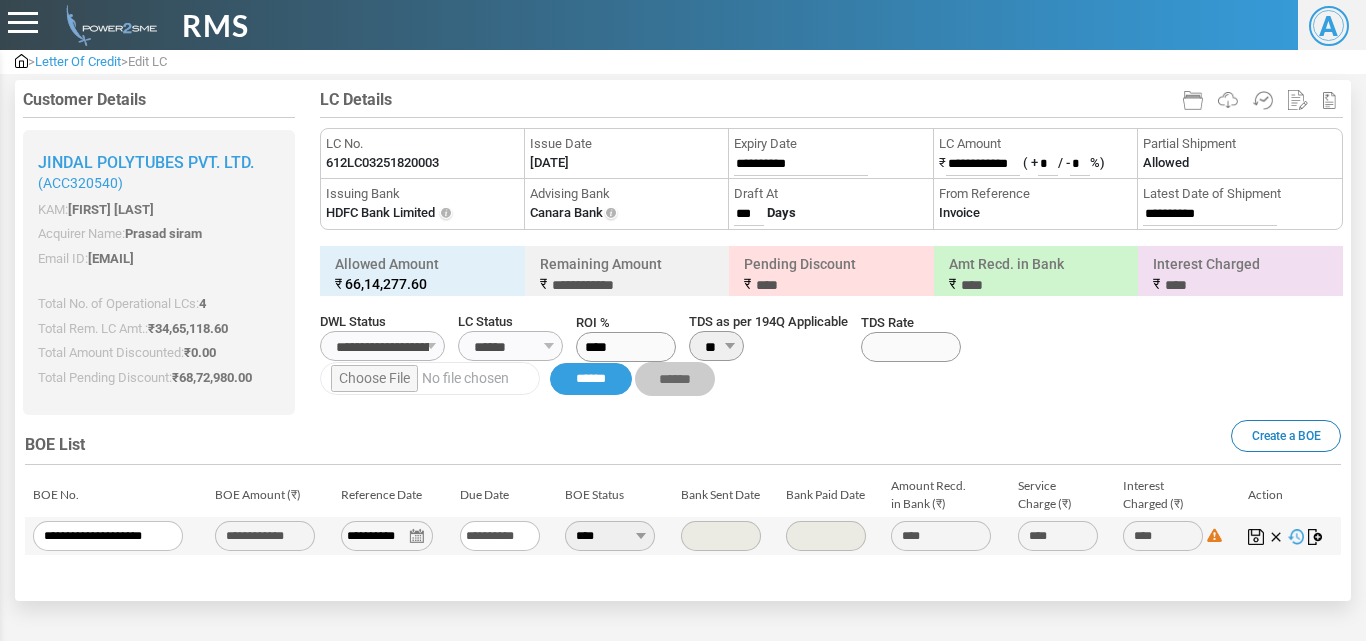 click at bounding box center [430, 378] 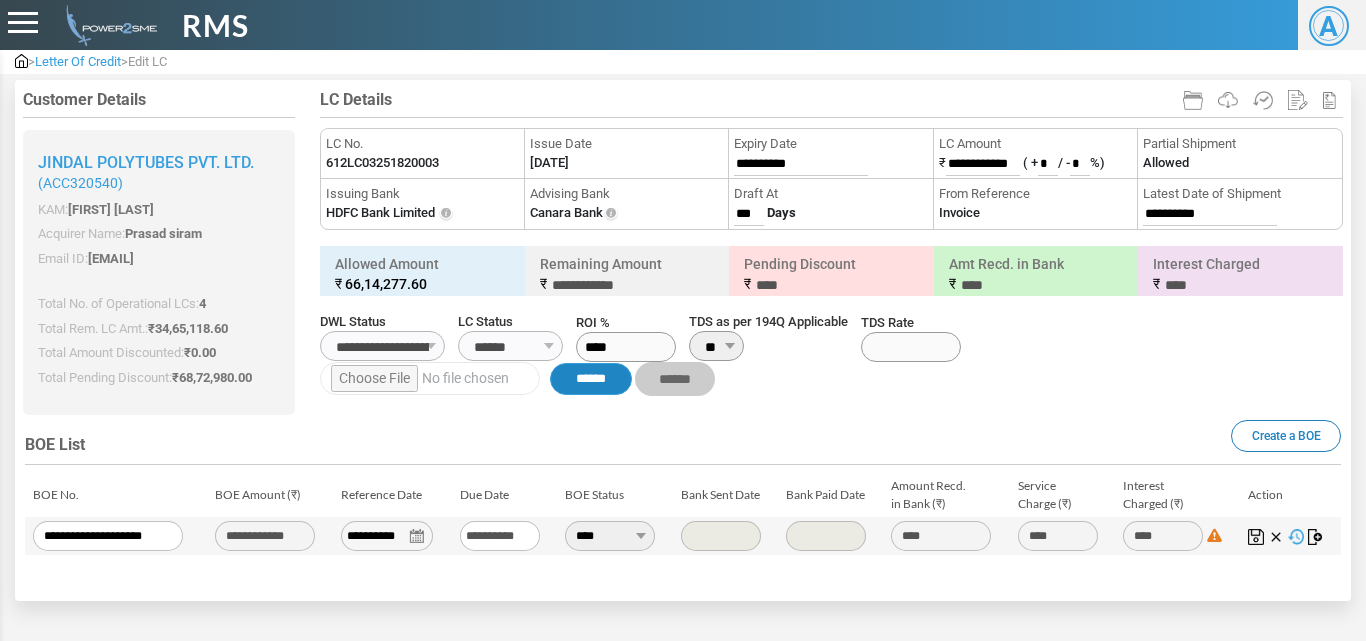 click on "******" at bounding box center (591, 379) 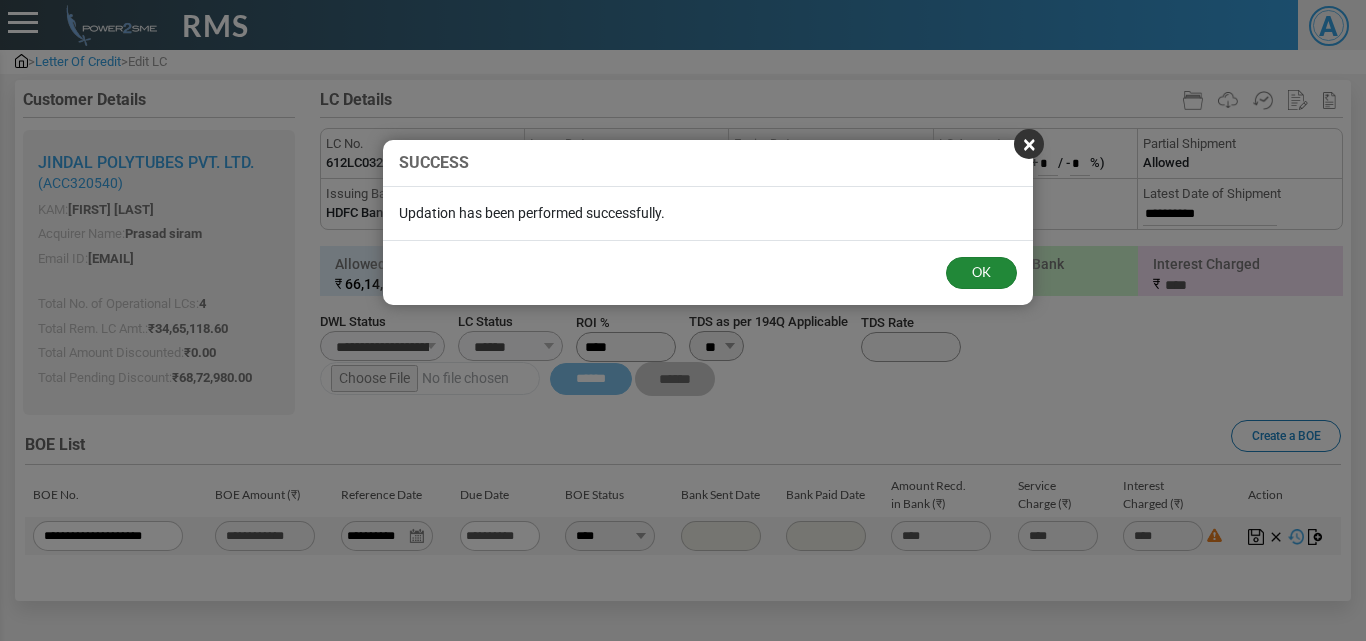 click on "OK" at bounding box center (981, 273) 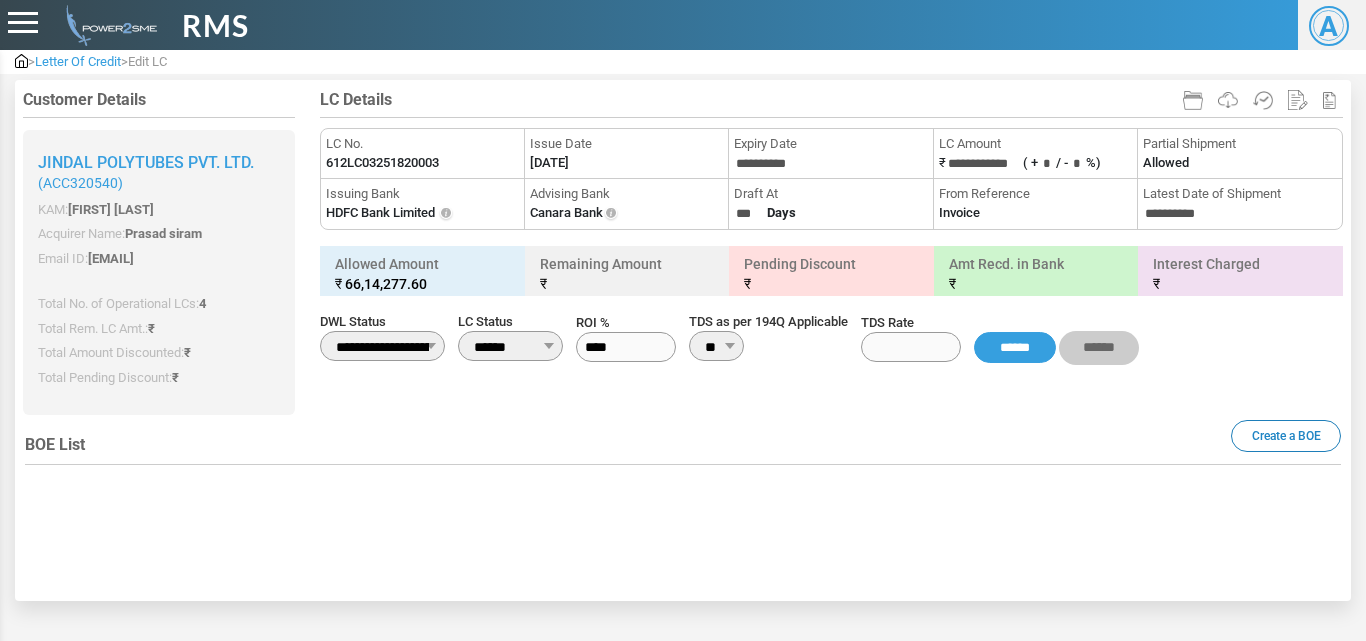 scroll, scrollTop: 0, scrollLeft: 0, axis: both 